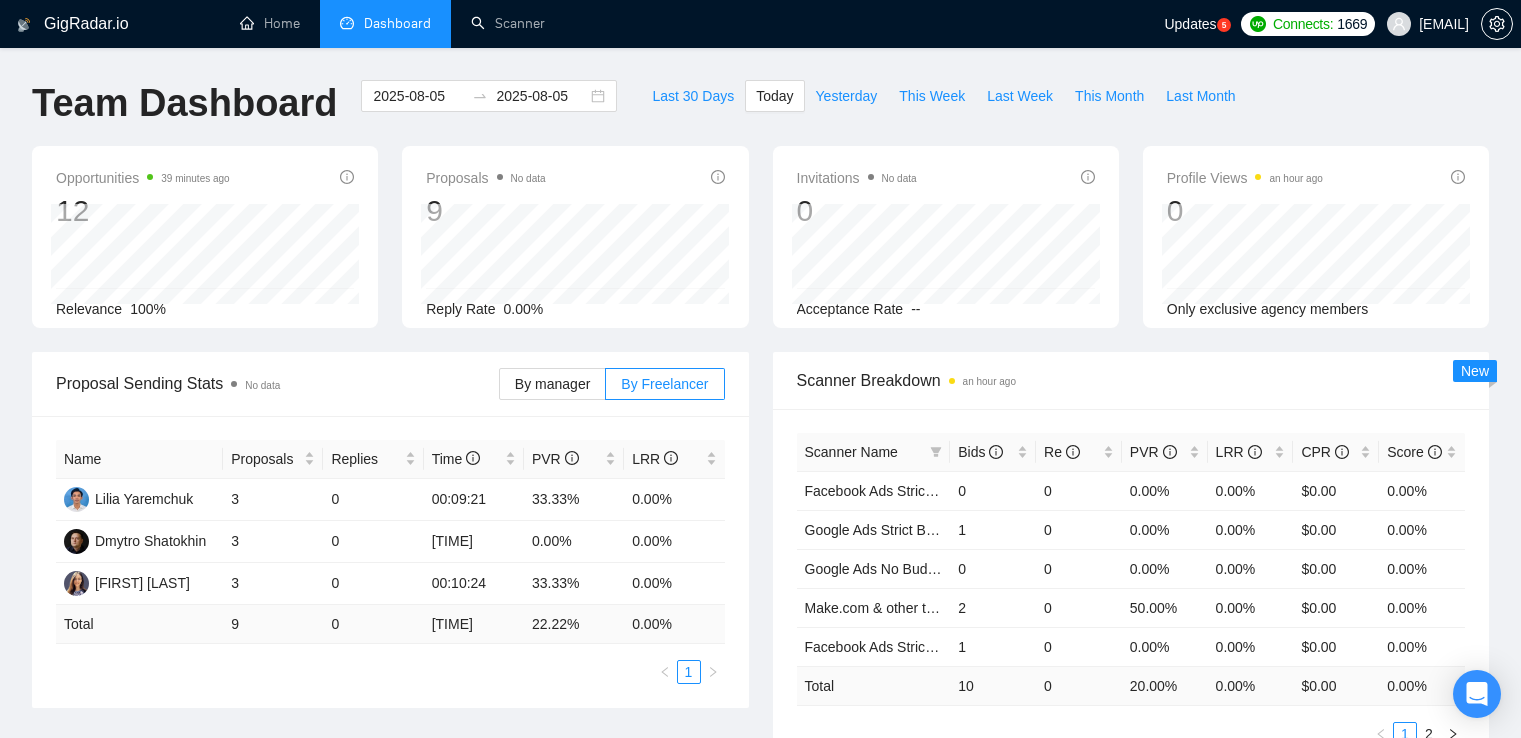 scroll, scrollTop: 800, scrollLeft: 0, axis: vertical 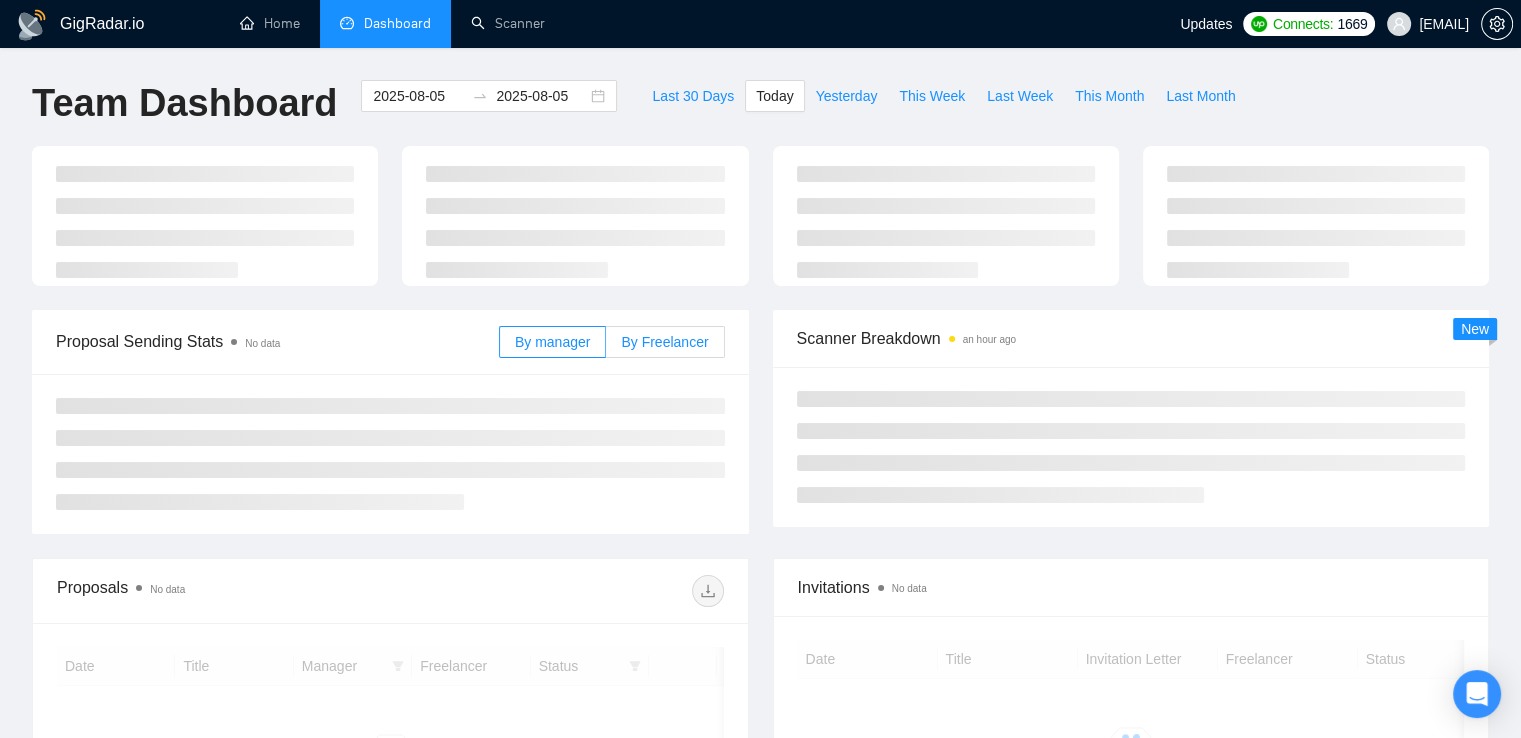 click on "By Freelancer" at bounding box center (664, 342) 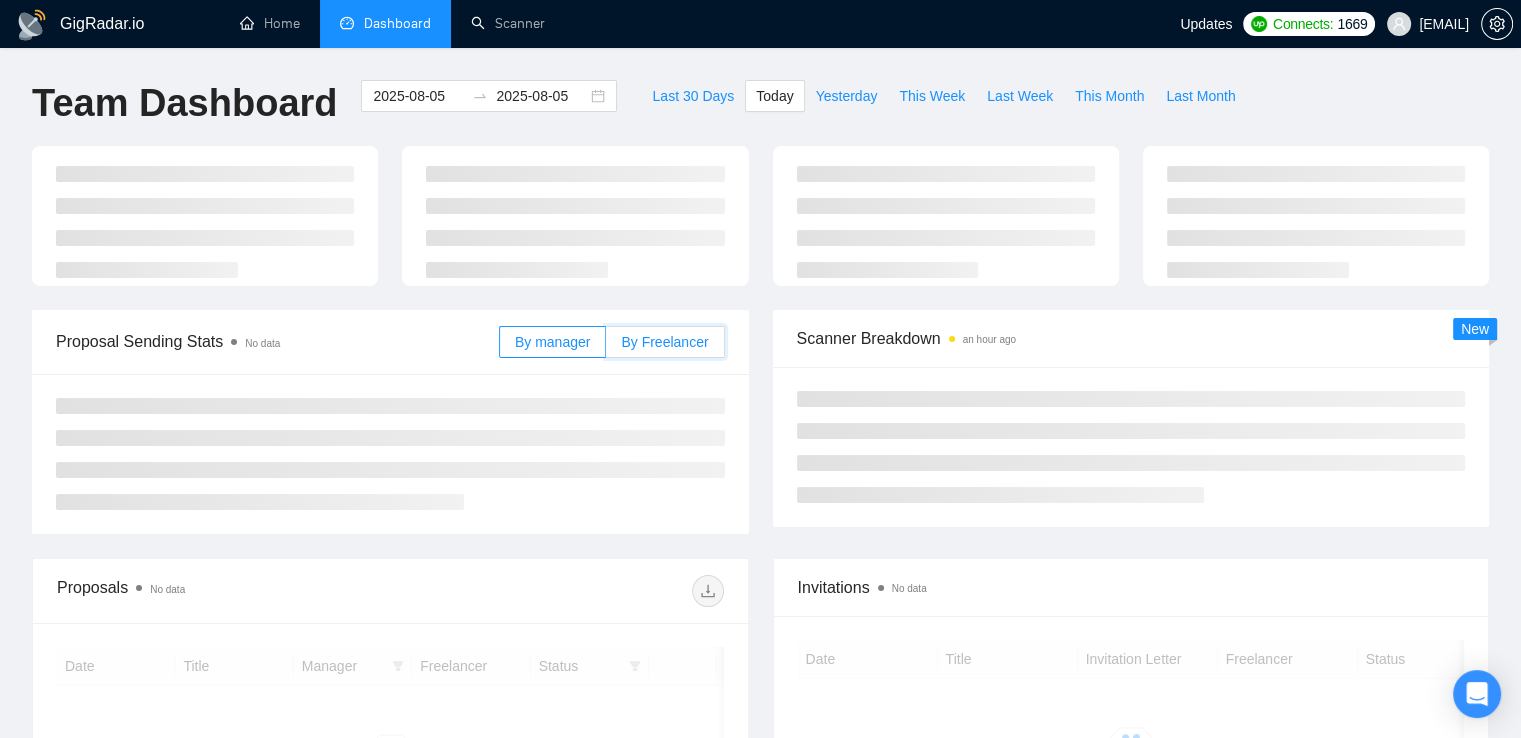 click on "By Freelancer" at bounding box center (606, 347) 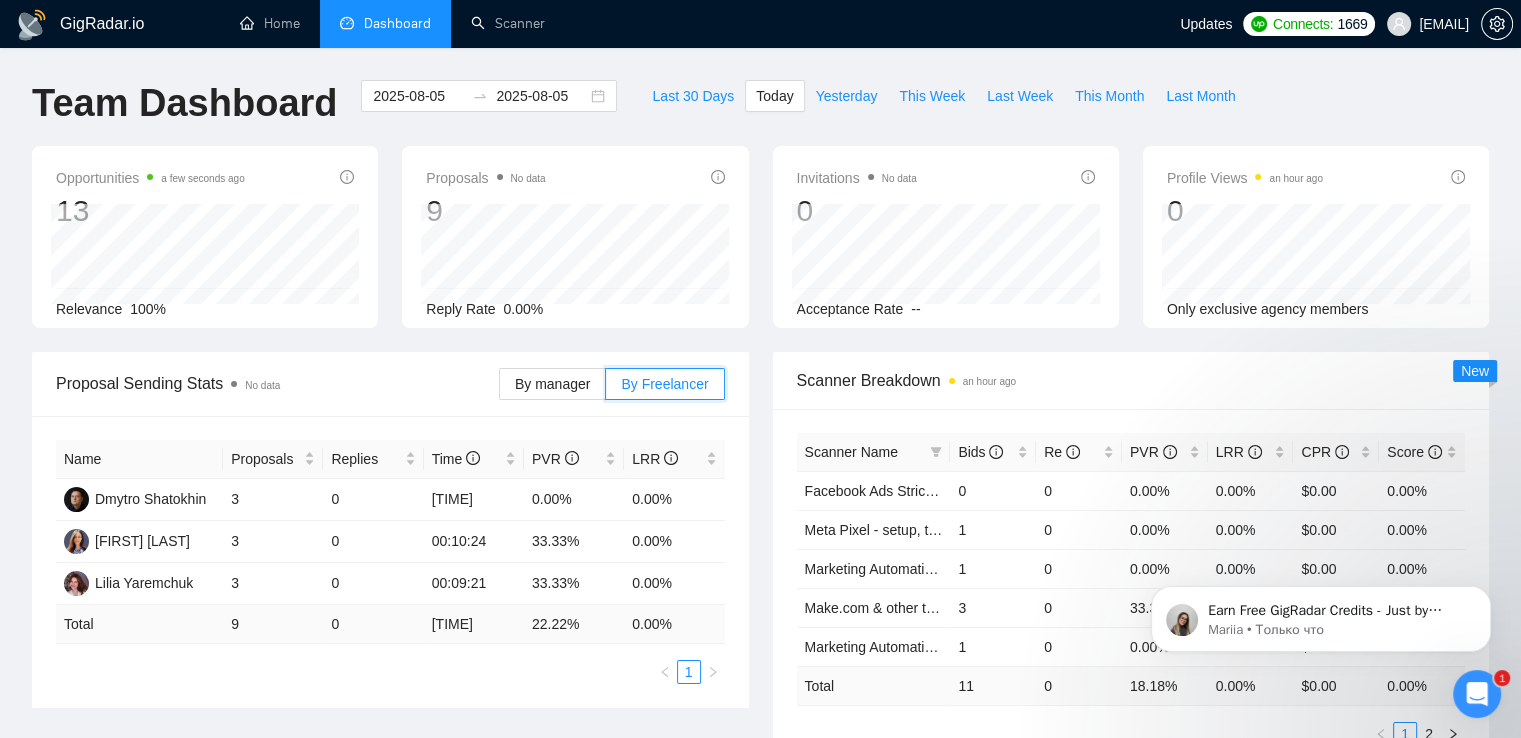 scroll, scrollTop: 0, scrollLeft: 0, axis: both 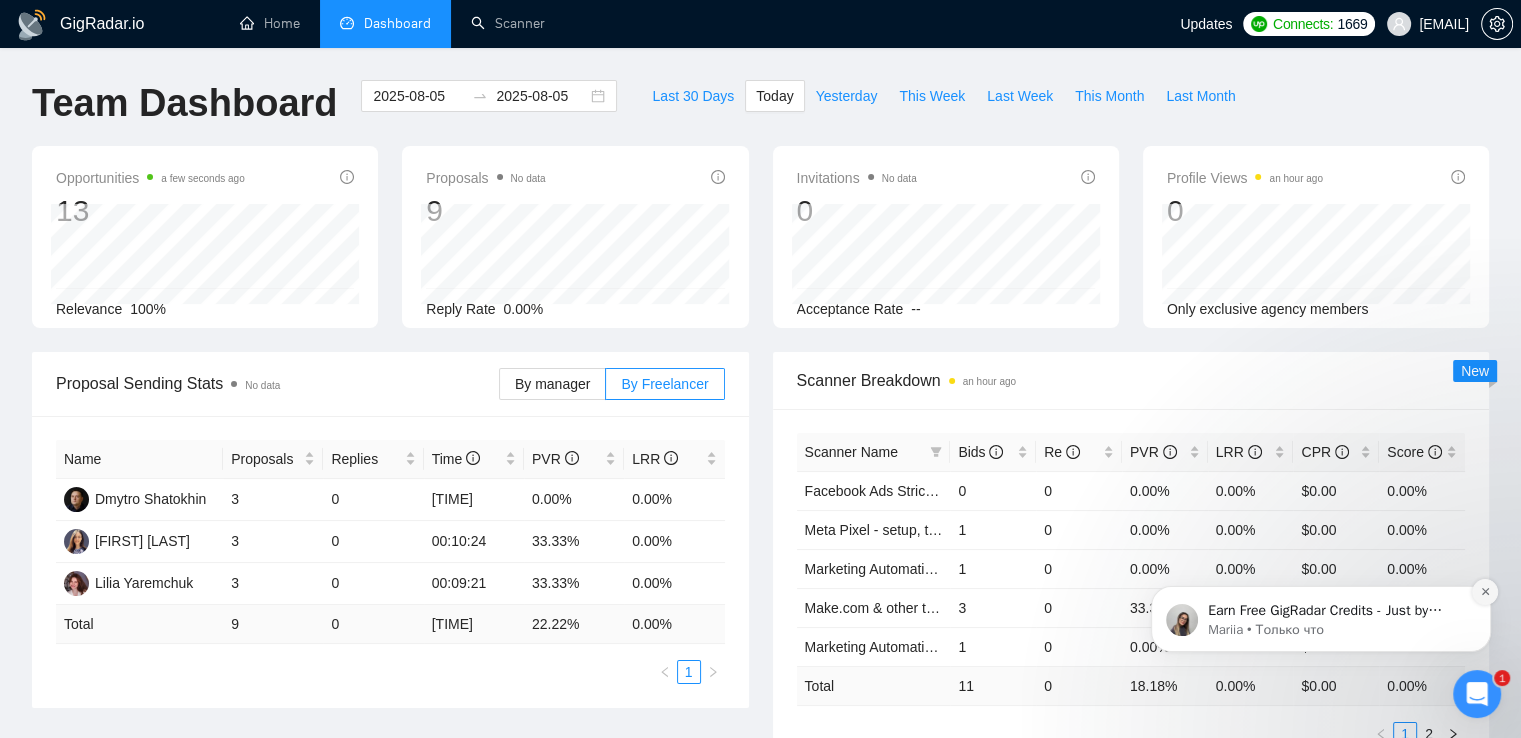 click 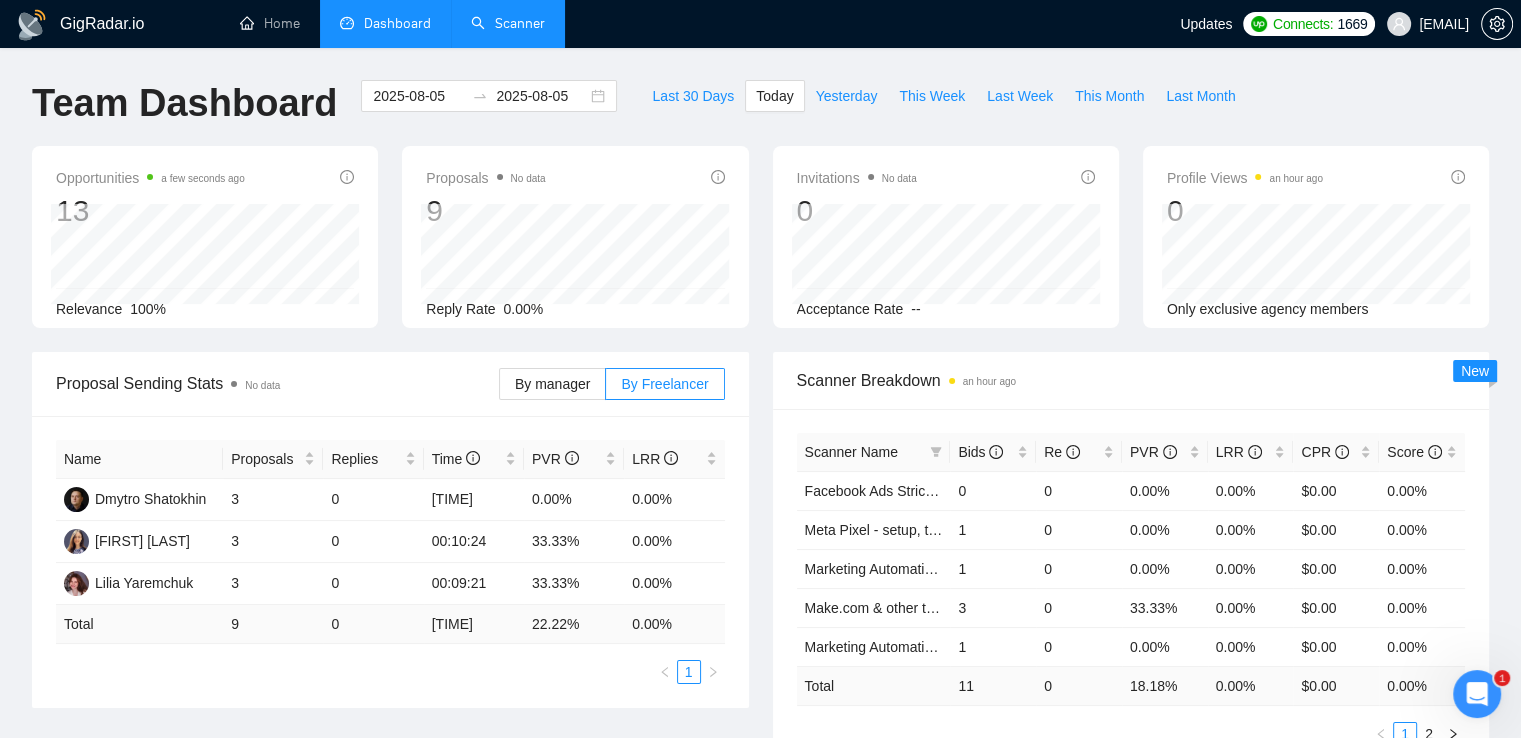 click on "Scanner" at bounding box center (508, 23) 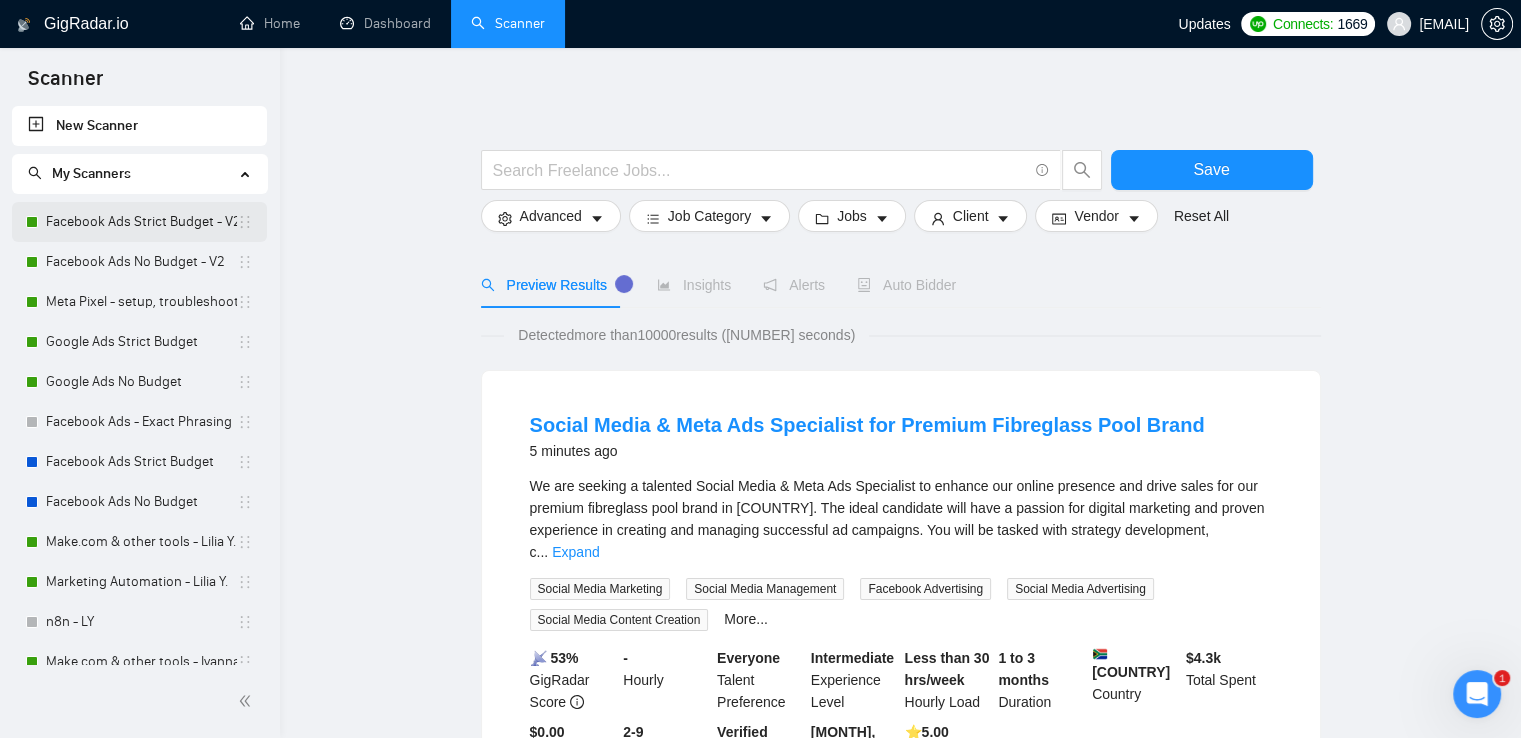 click on "Facebook Ads Strict Budget - V2" at bounding box center (141, 222) 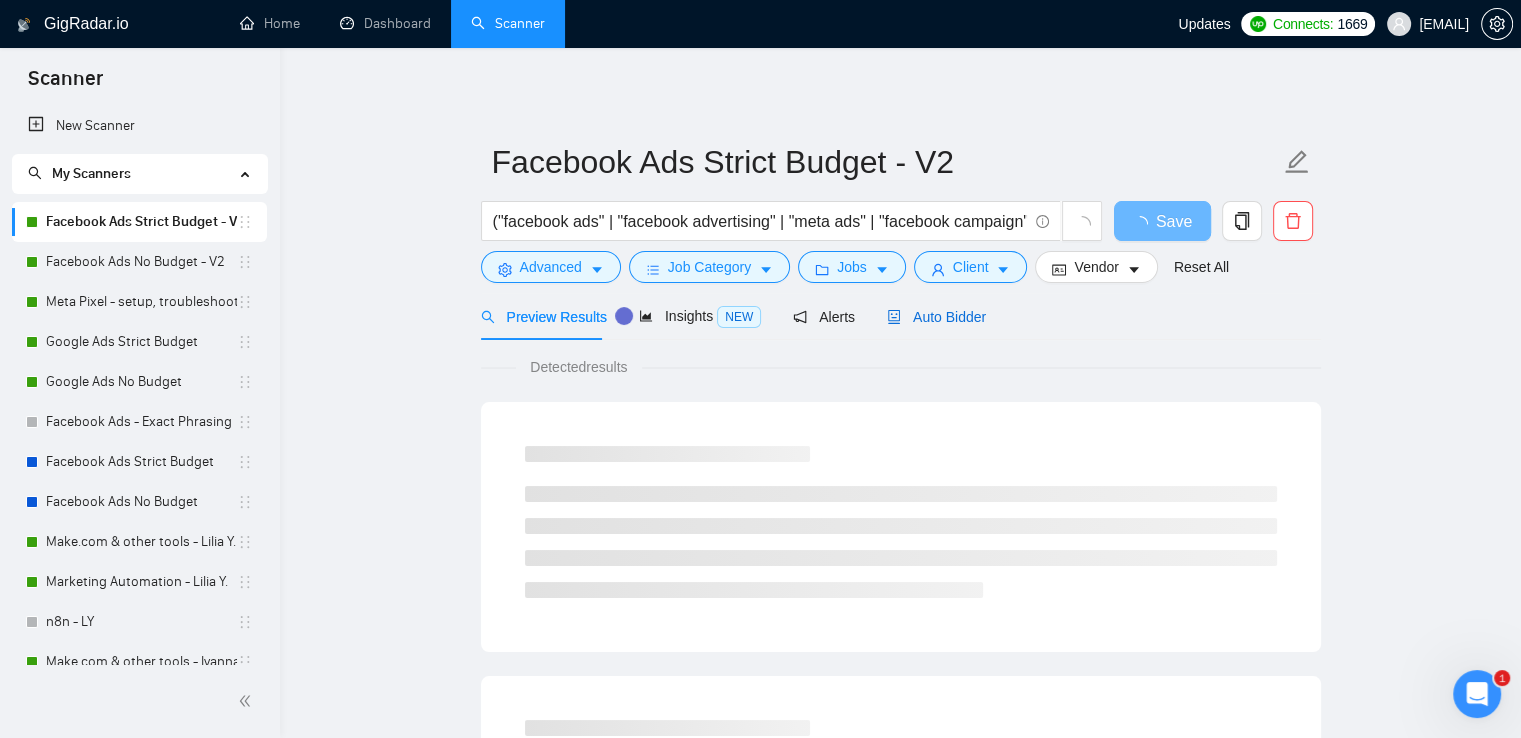 click on "Auto Bidder" at bounding box center (936, 317) 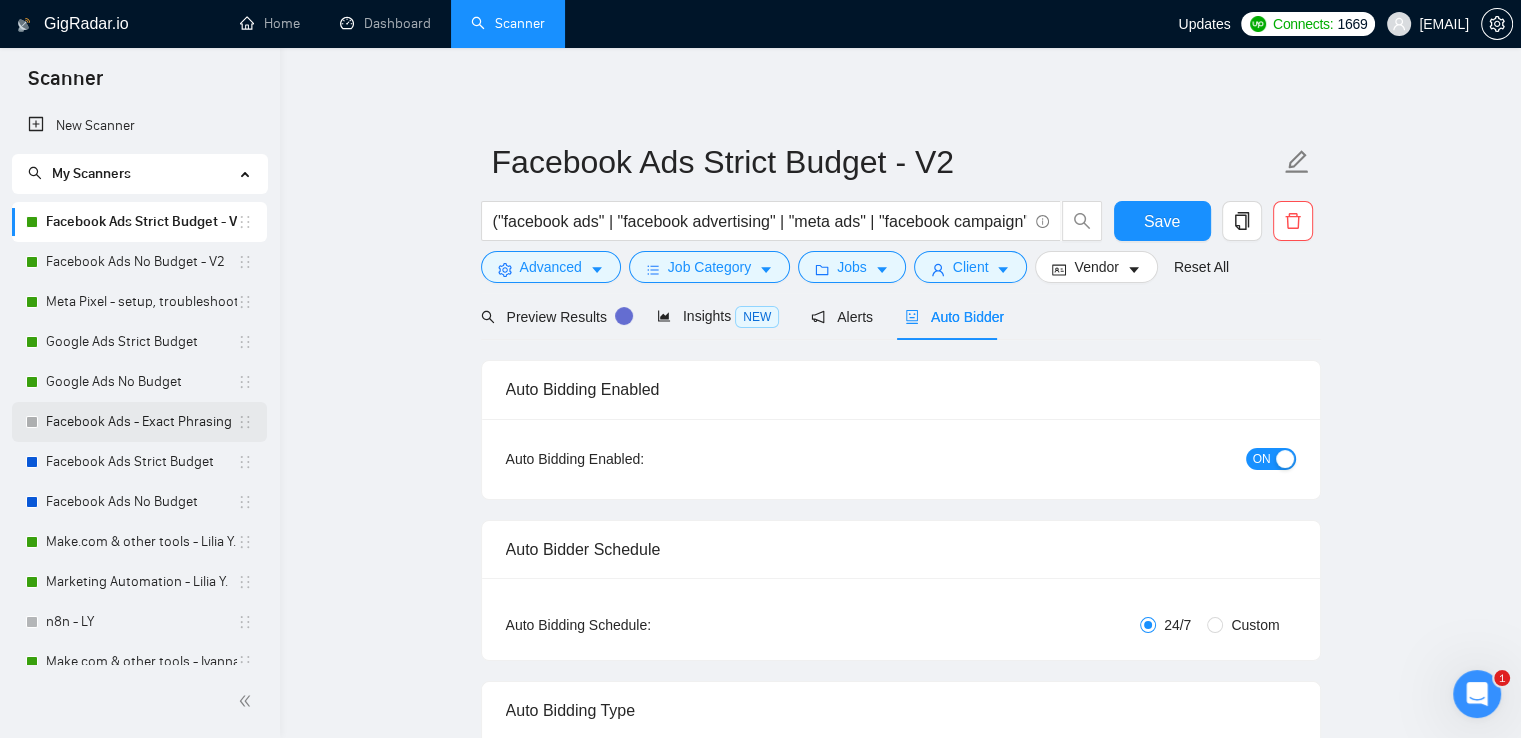 scroll, scrollTop: 97, scrollLeft: 0, axis: vertical 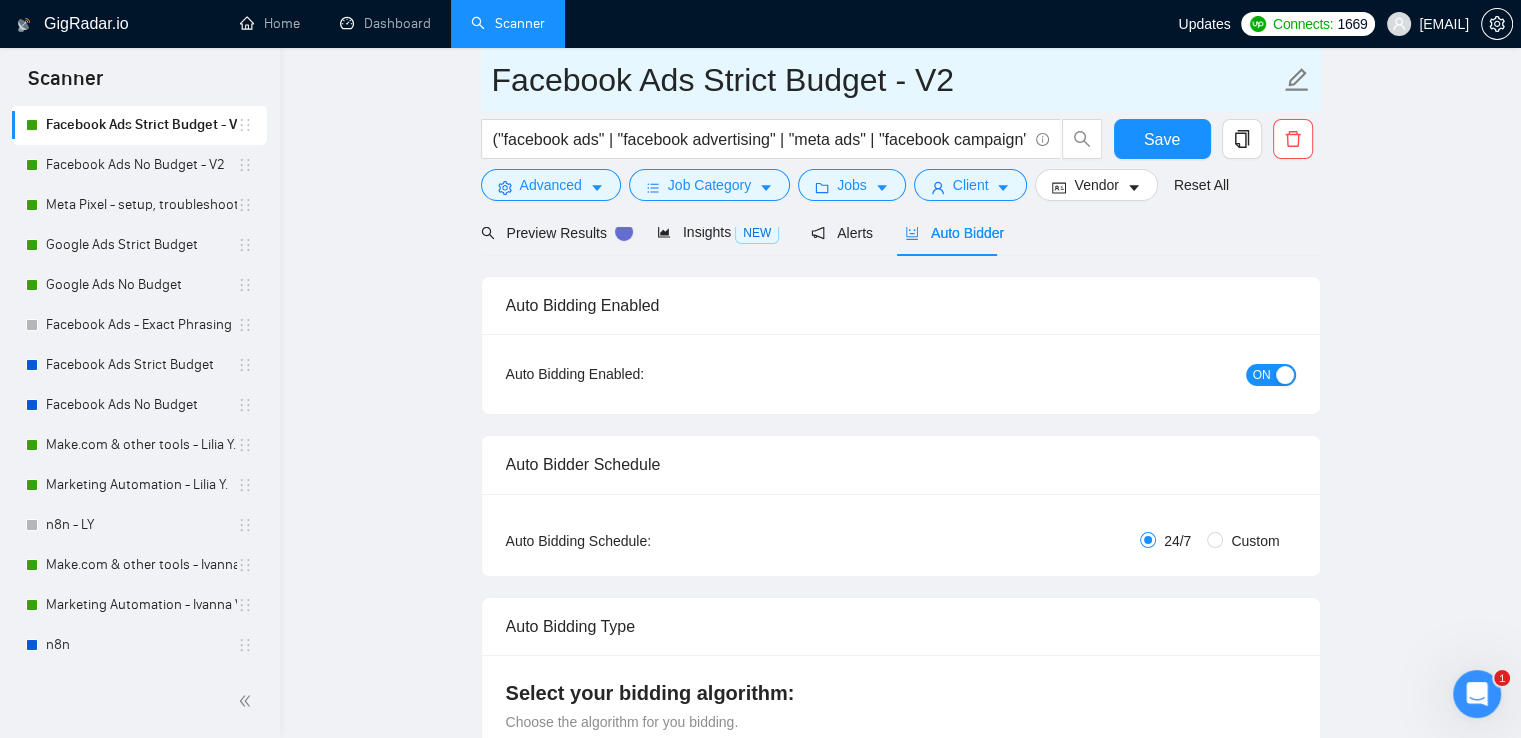 drag, startPoint x: 129, startPoint y: 561, endPoint x: 649, endPoint y: 110, distance: 688.33203 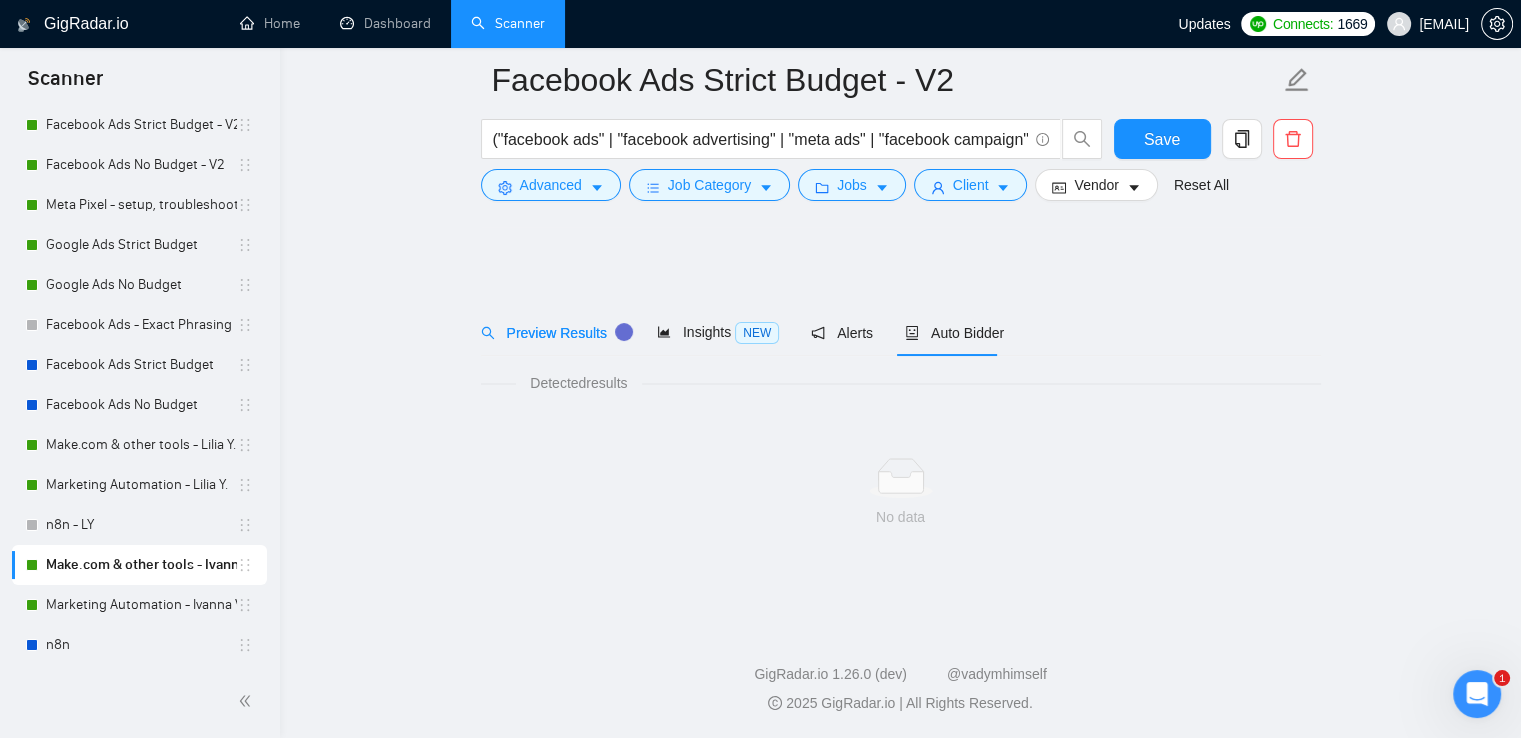 scroll, scrollTop: 0, scrollLeft: 0, axis: both 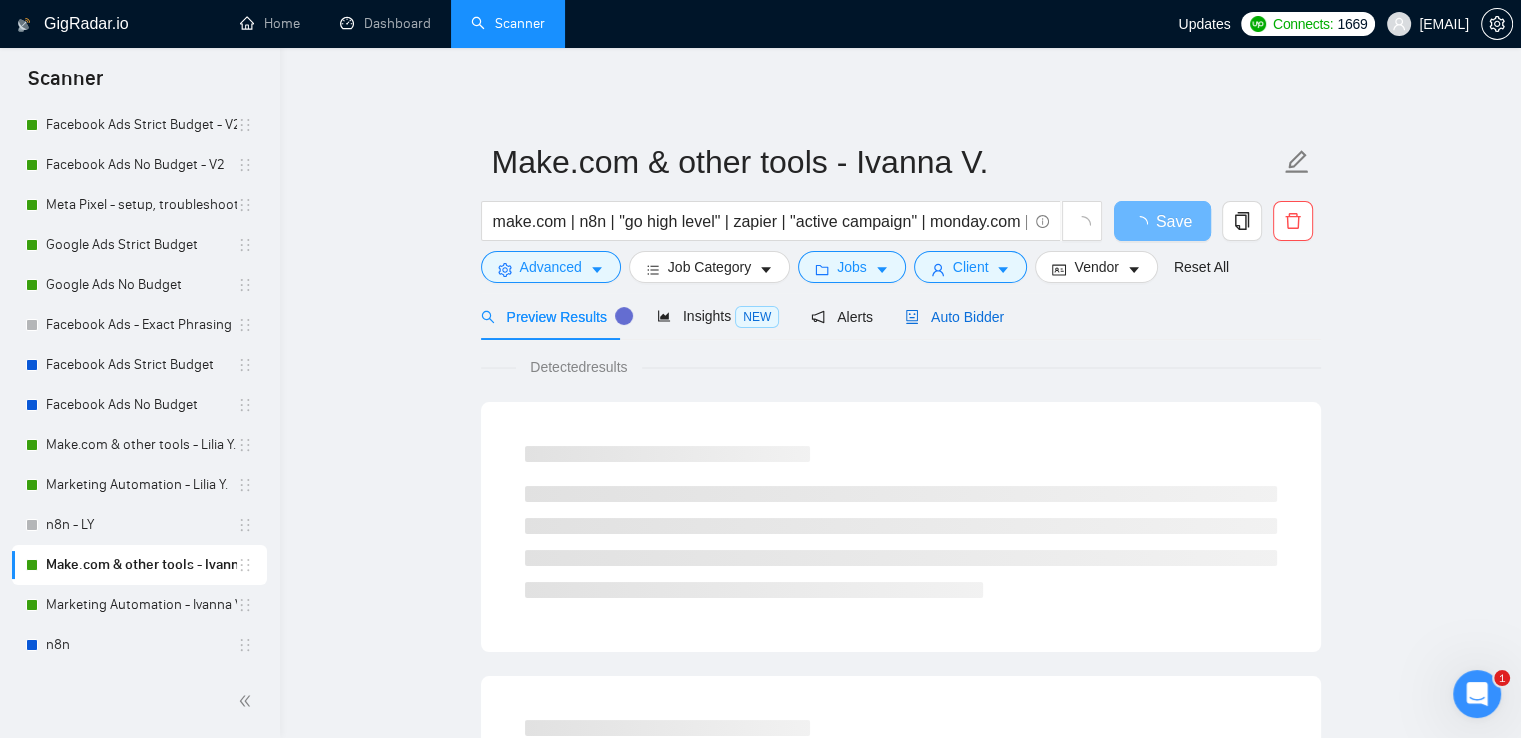 drag, startPoint x: 953, startPoint y: 316, endPoint x: 943, endPoint y: 118, distance: 198.25237 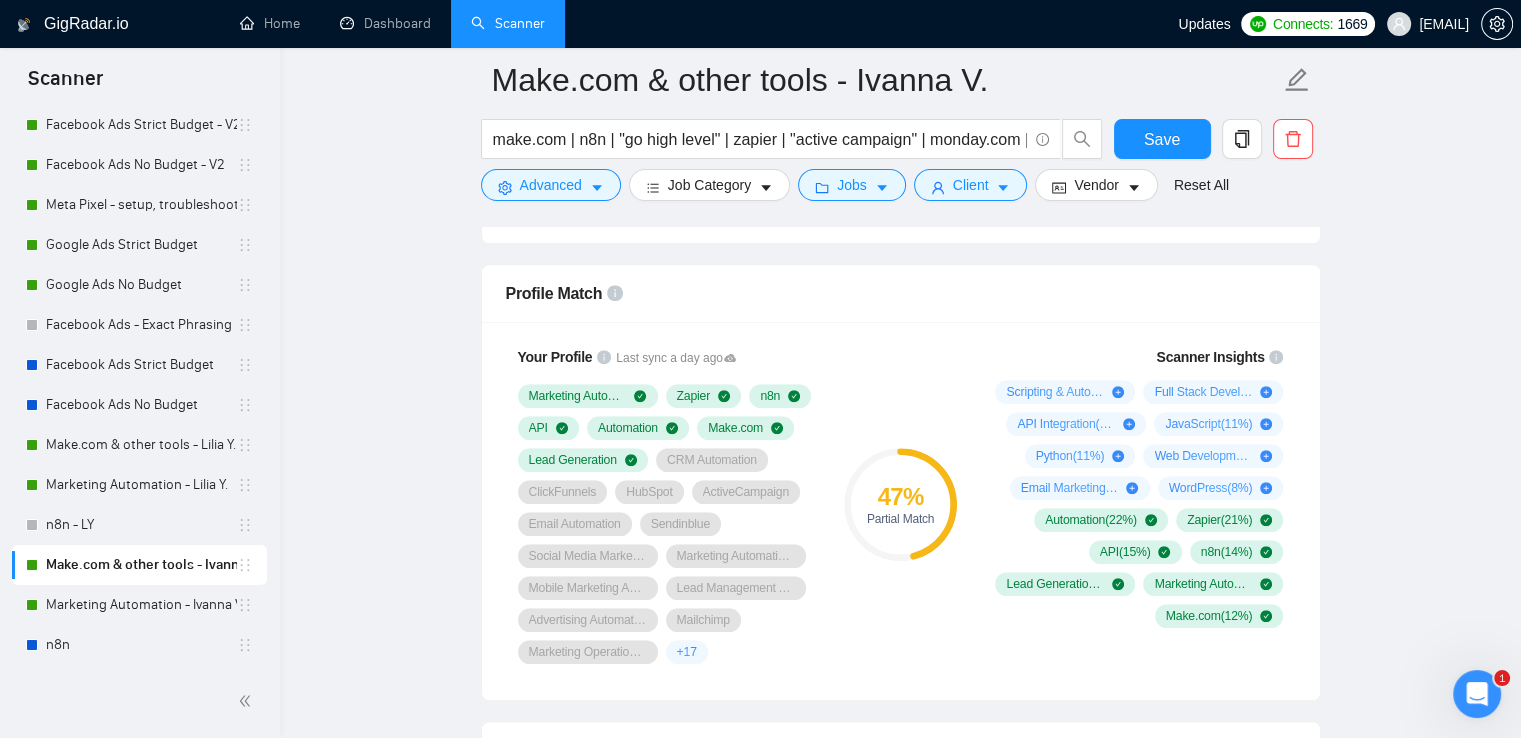 scroll, scrollTop: 1300, scrollLeft: 0, axis: vertical 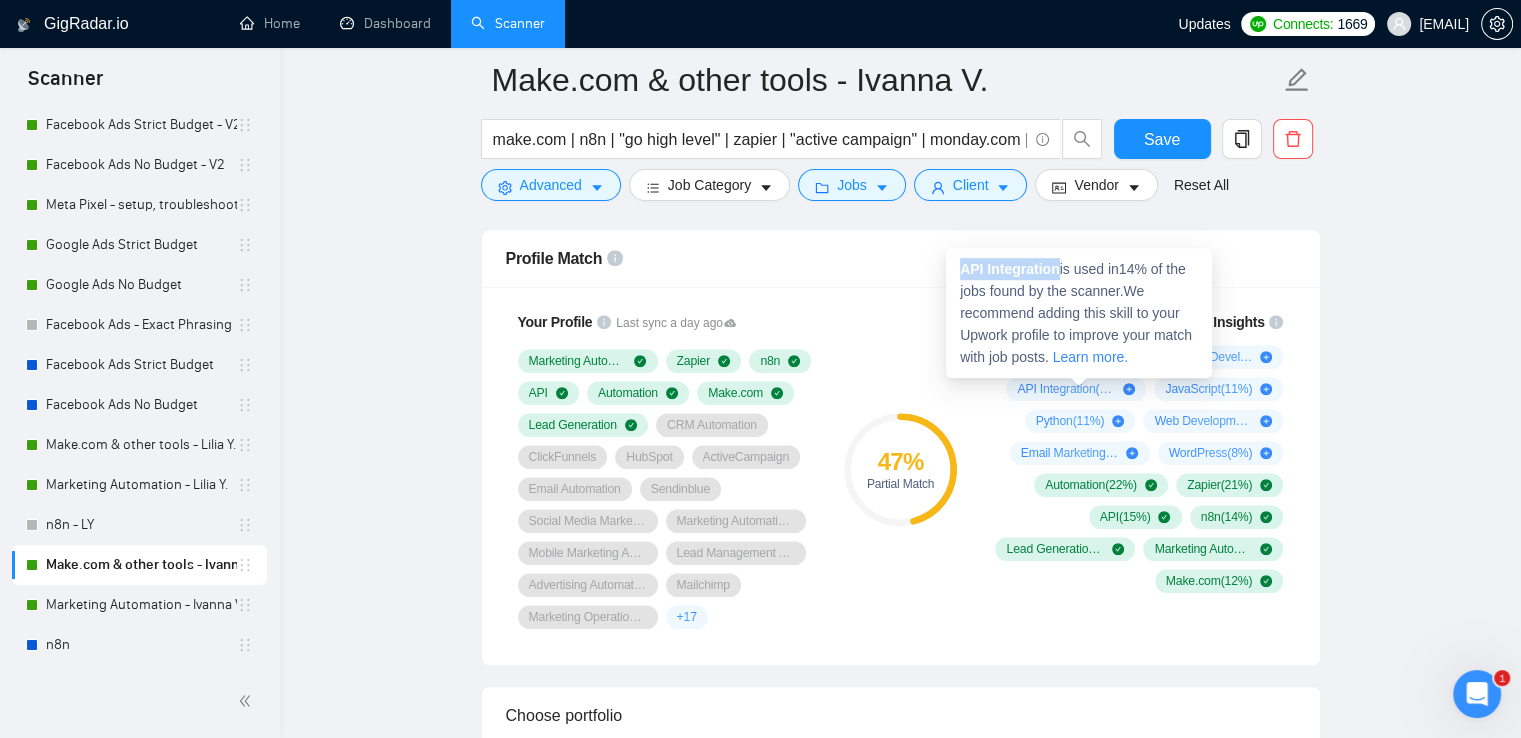 drag, startPoint x: 964, startPoint y: 266, endPoint x: 1058, endPoint y: 279, distance: 94.89468 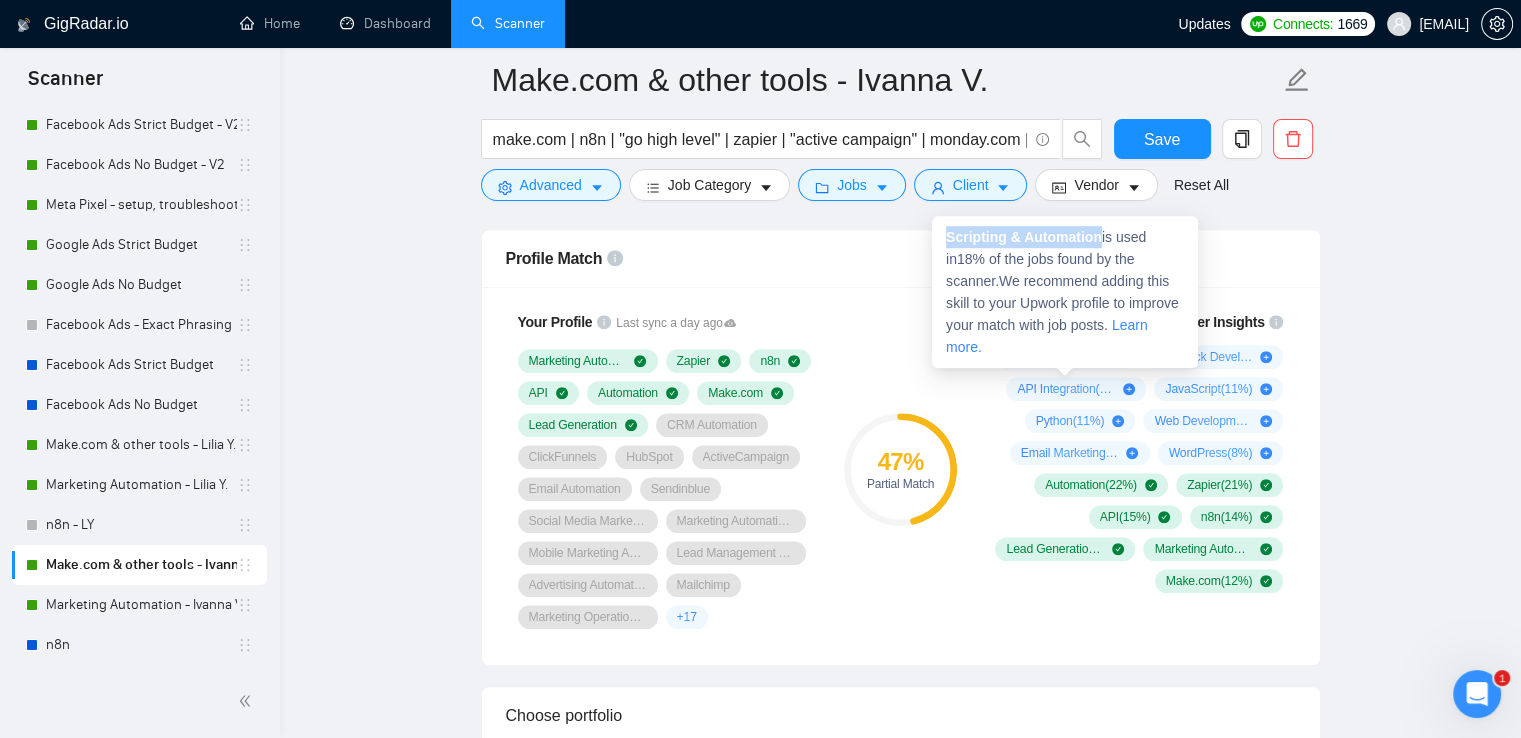 drag, startPoint x: 946, startPoint y: 239, endPoint x: 1101, endPoint y: 233, distance: 155.11609 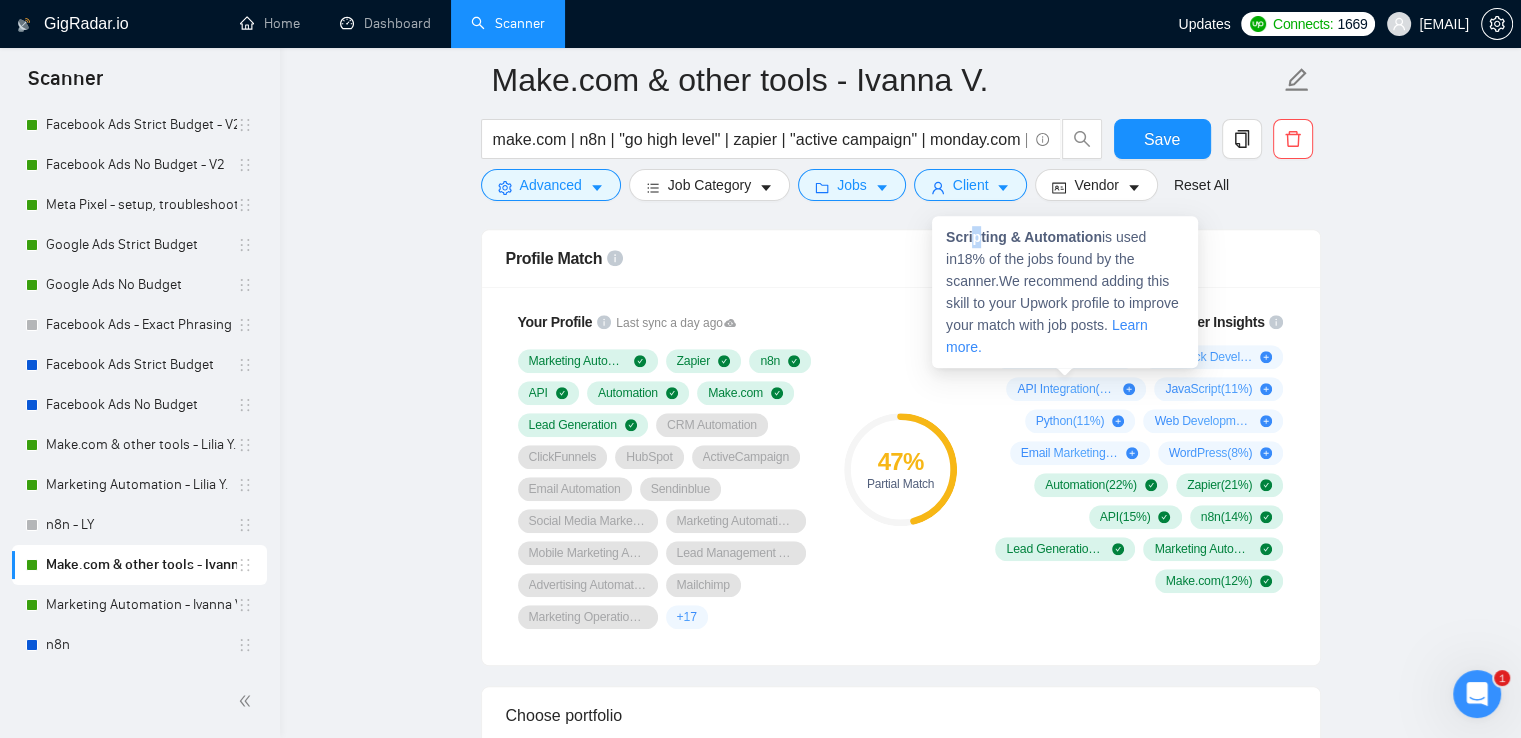 drag, startPoint x: 1044, startPoint y: 250, endPoint x: 974, endPoint y: 241, distance: 70.5762 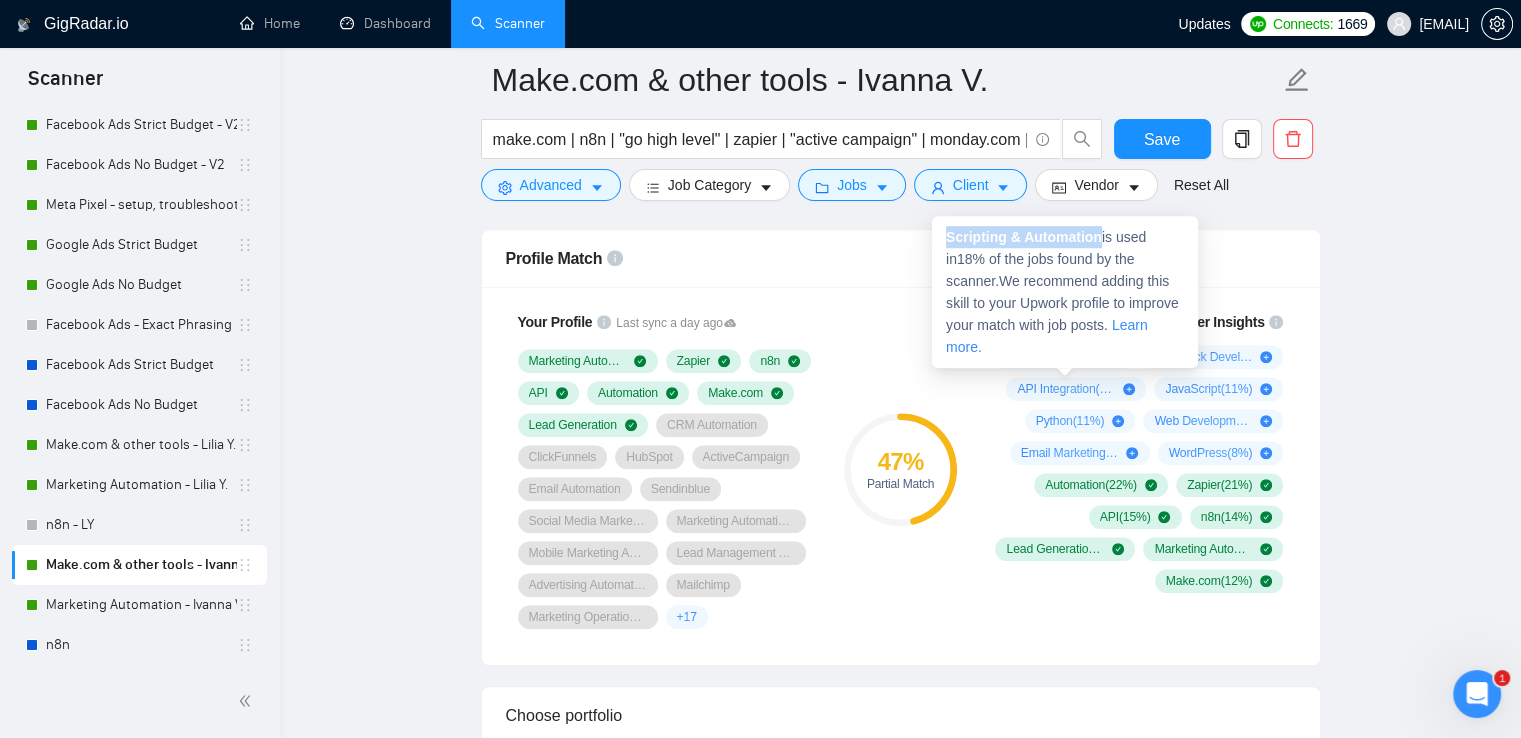 drag, startPoint x: 945, startPoint y: 241, endPoint x: 1103, endPoint y: 235, distance: 158.11388 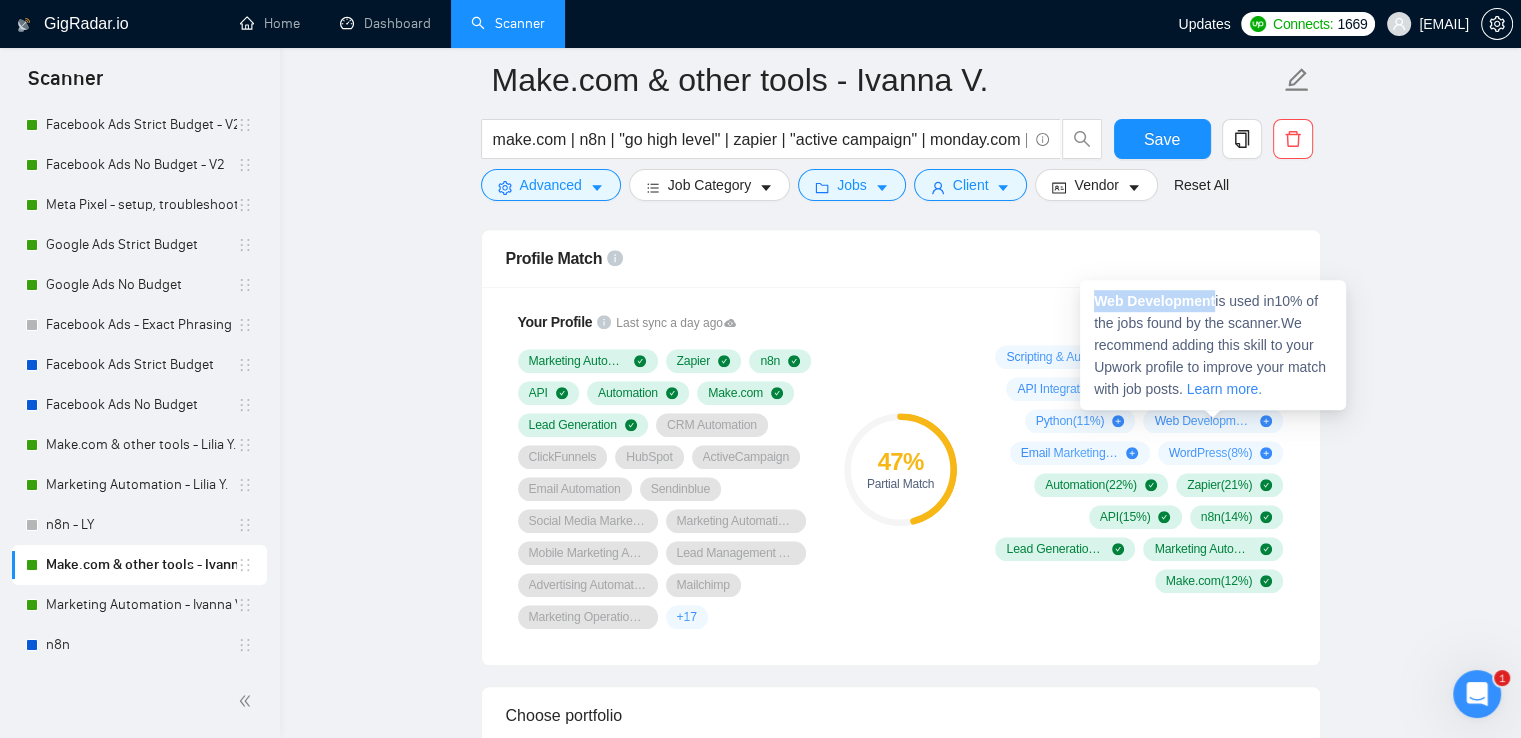 drag, startPoint x: 1094, startPoint y: 305, endPoint x: 1214, endPoint y: 301, distance: 120.06665 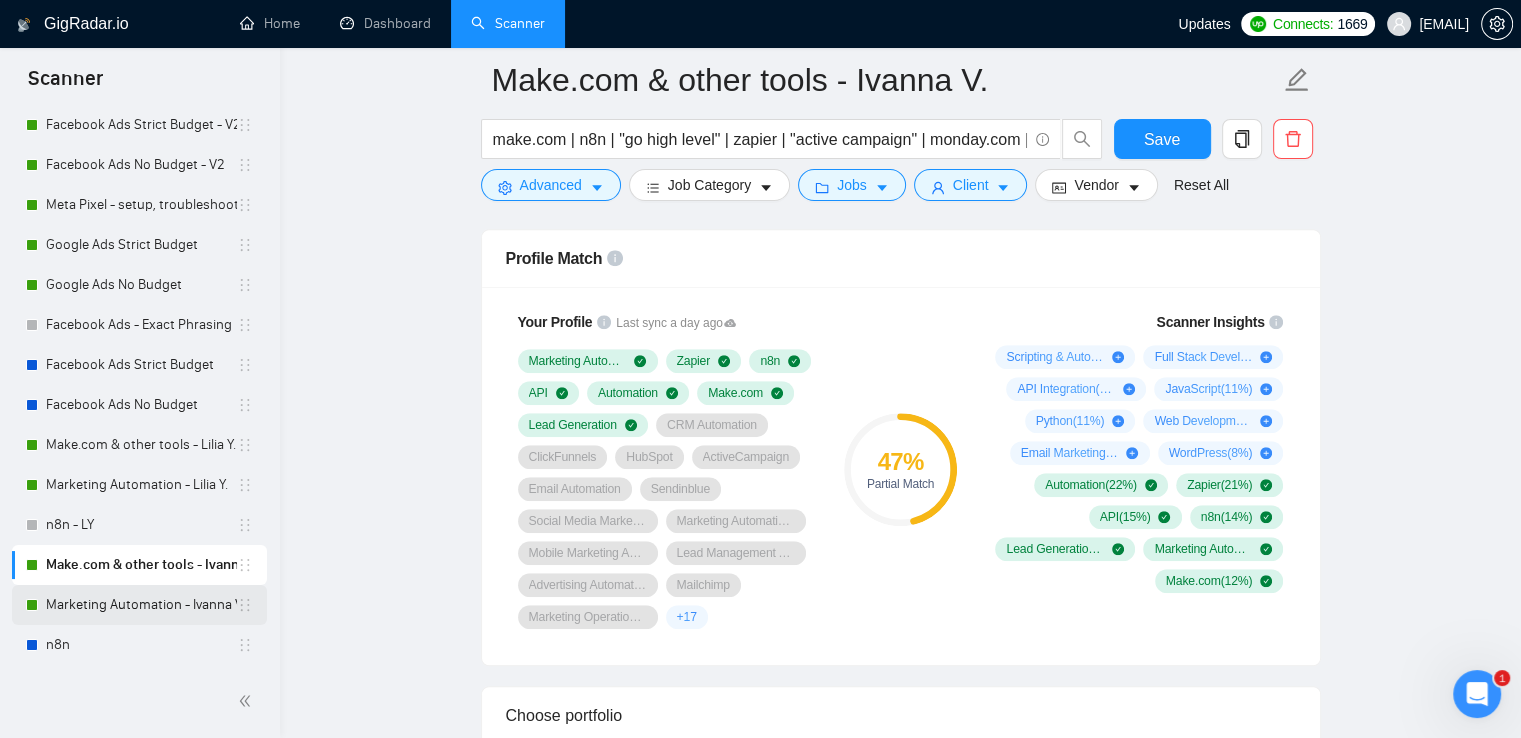 click on "Marketing Automation - Ivanna V." at bounding box center [141, 605] 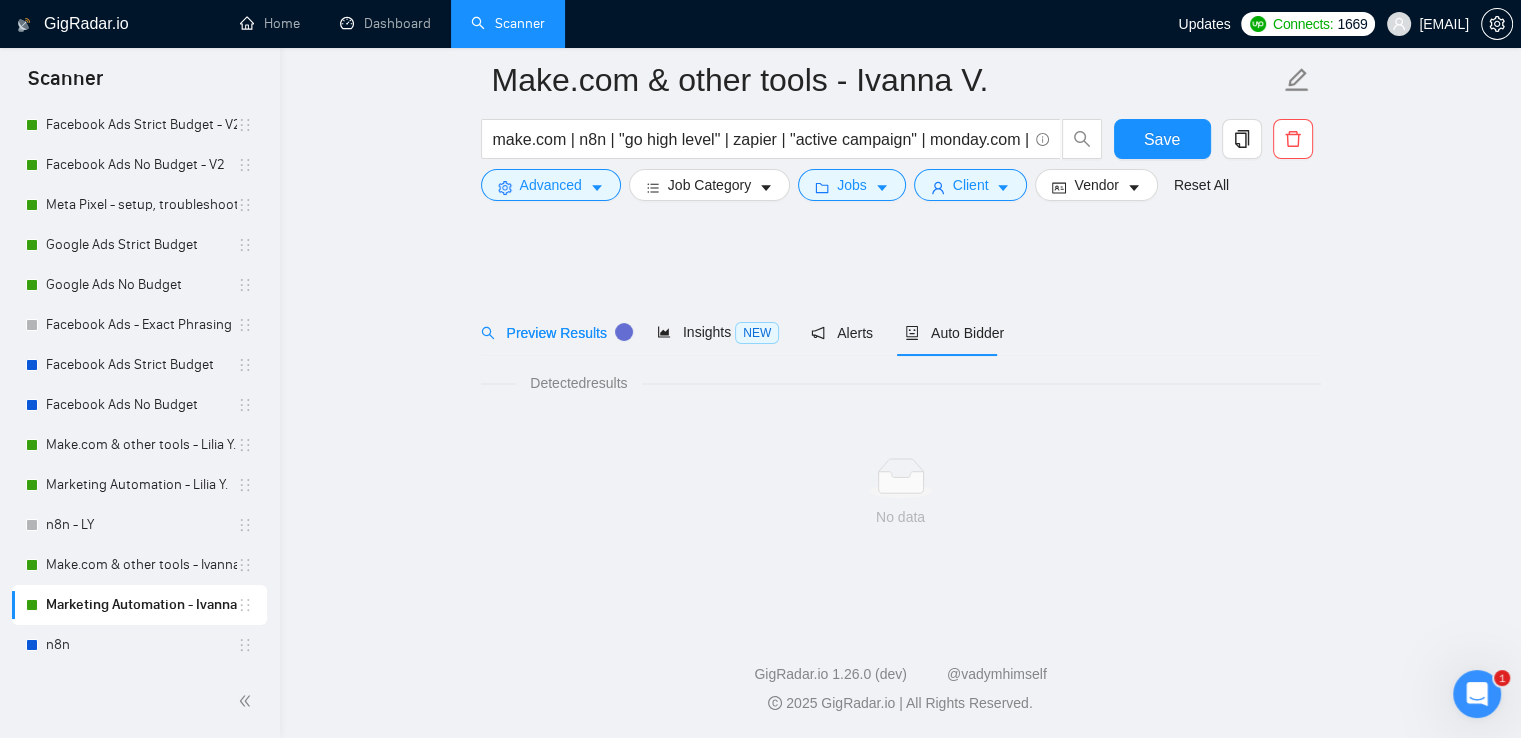scroll, scrollTop: 0, scrollLeft: 0, axis: both 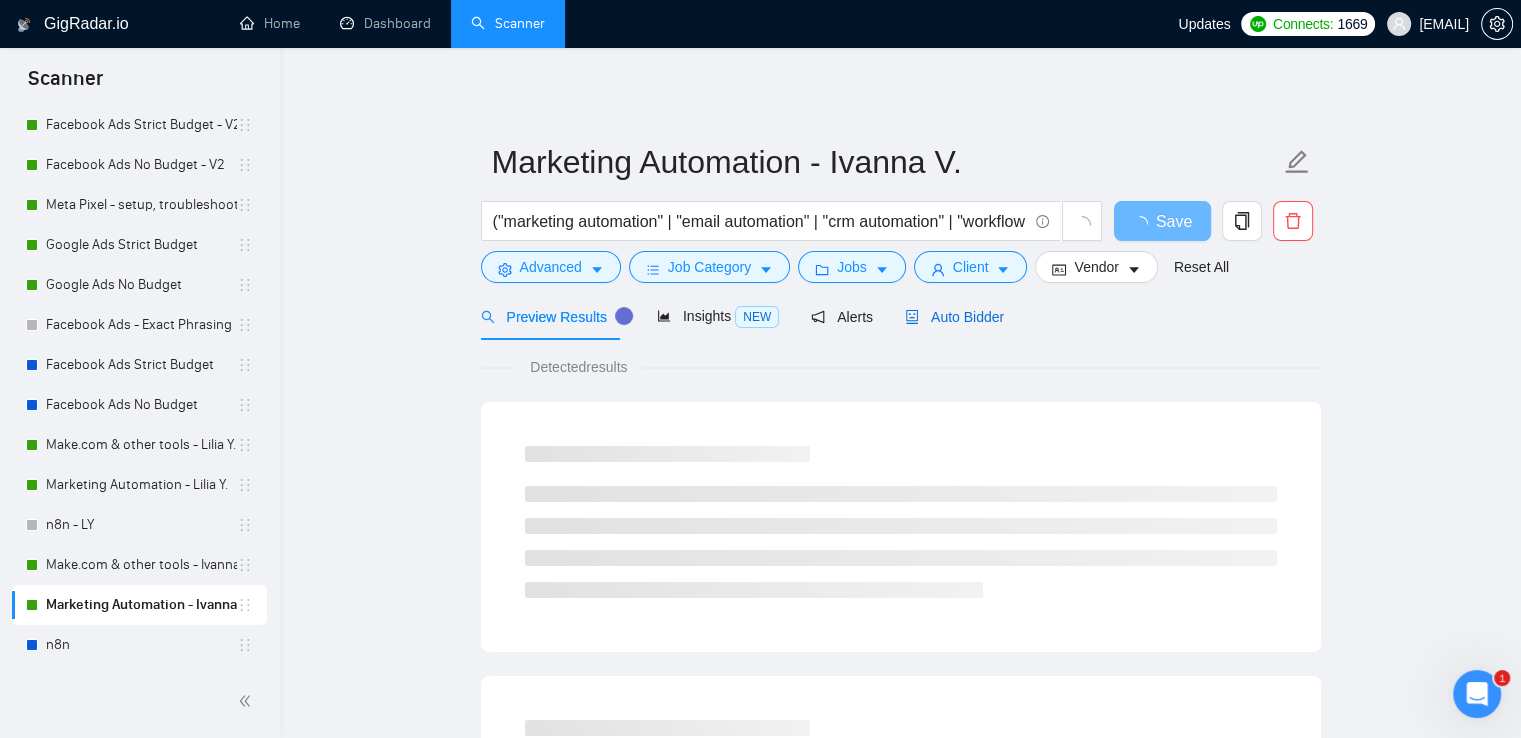 click on "Auto Bidder" at bounding box center (954, 317) 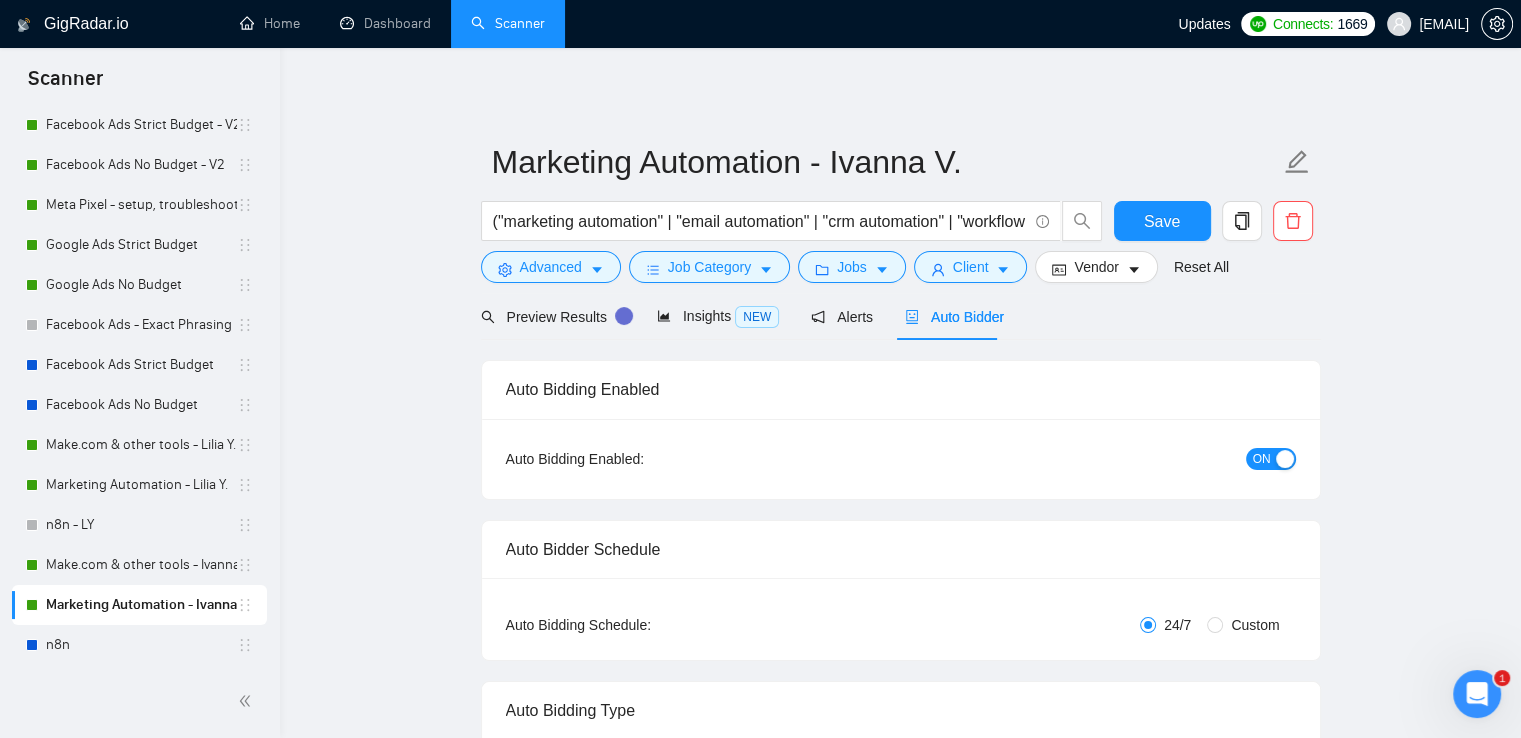 type 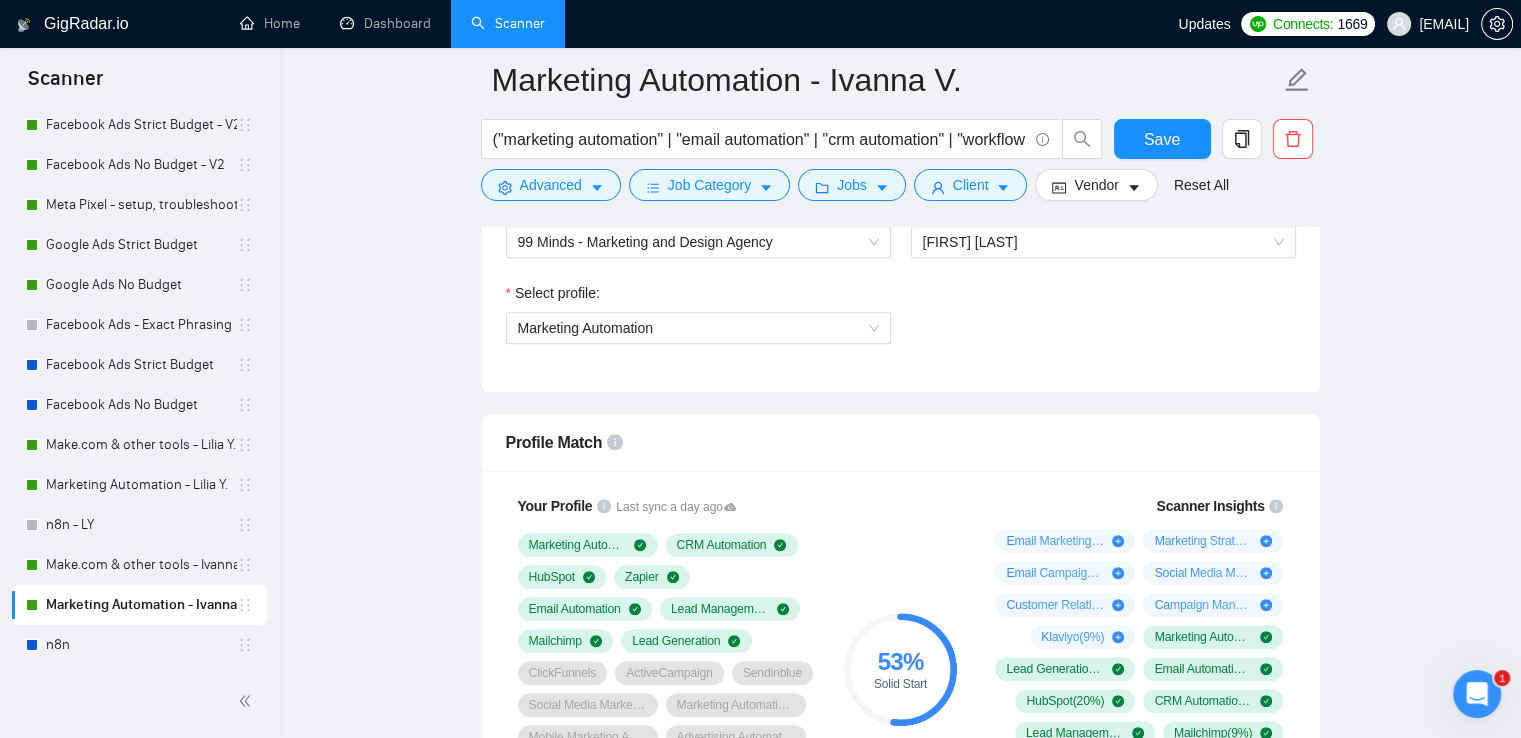 scroll, scrollTop: 1300, scrollLeft: 0, axis: vertical 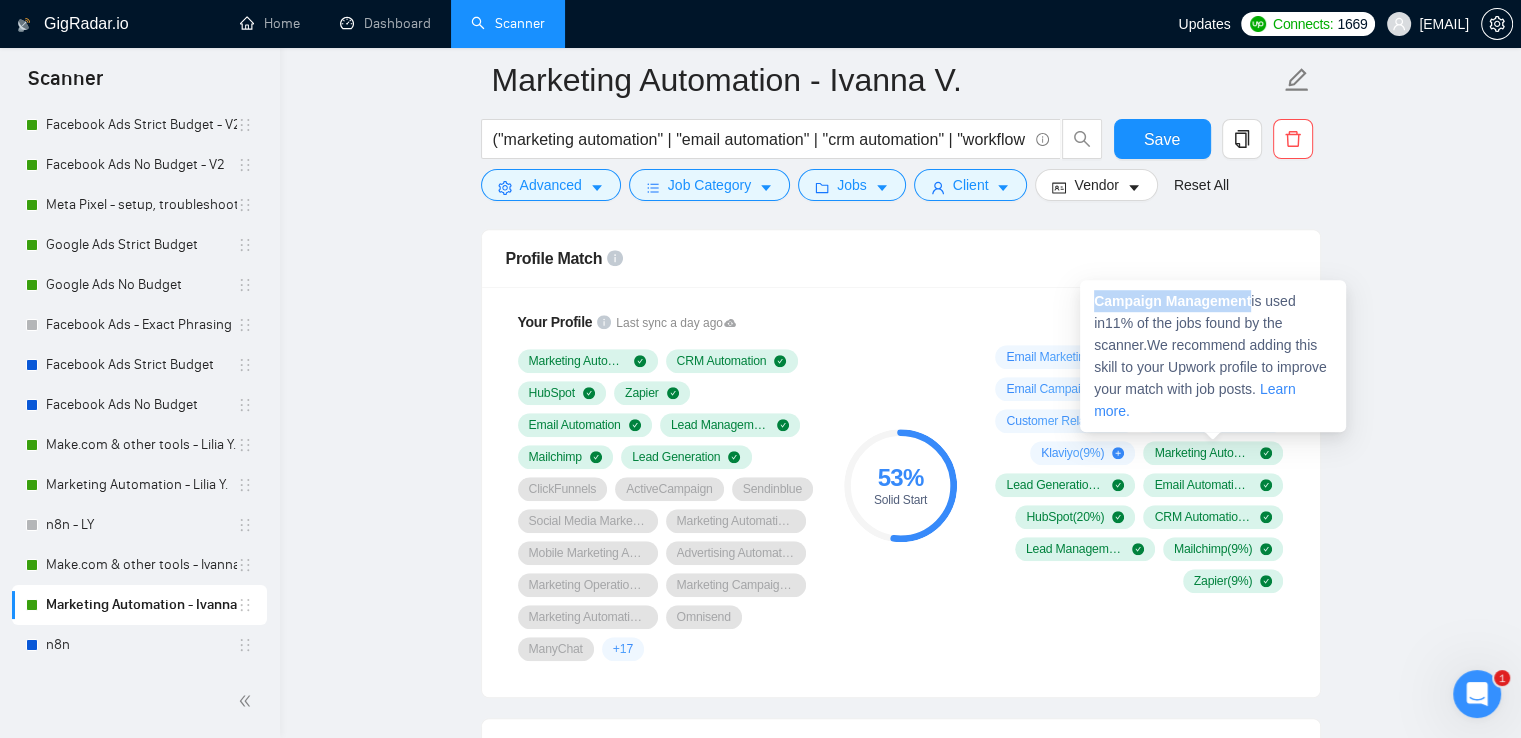 drag, startPoint x: 1095, startPoint y: 308, endPoint x: 1250, endPoint y: 310, distance: 155.01291 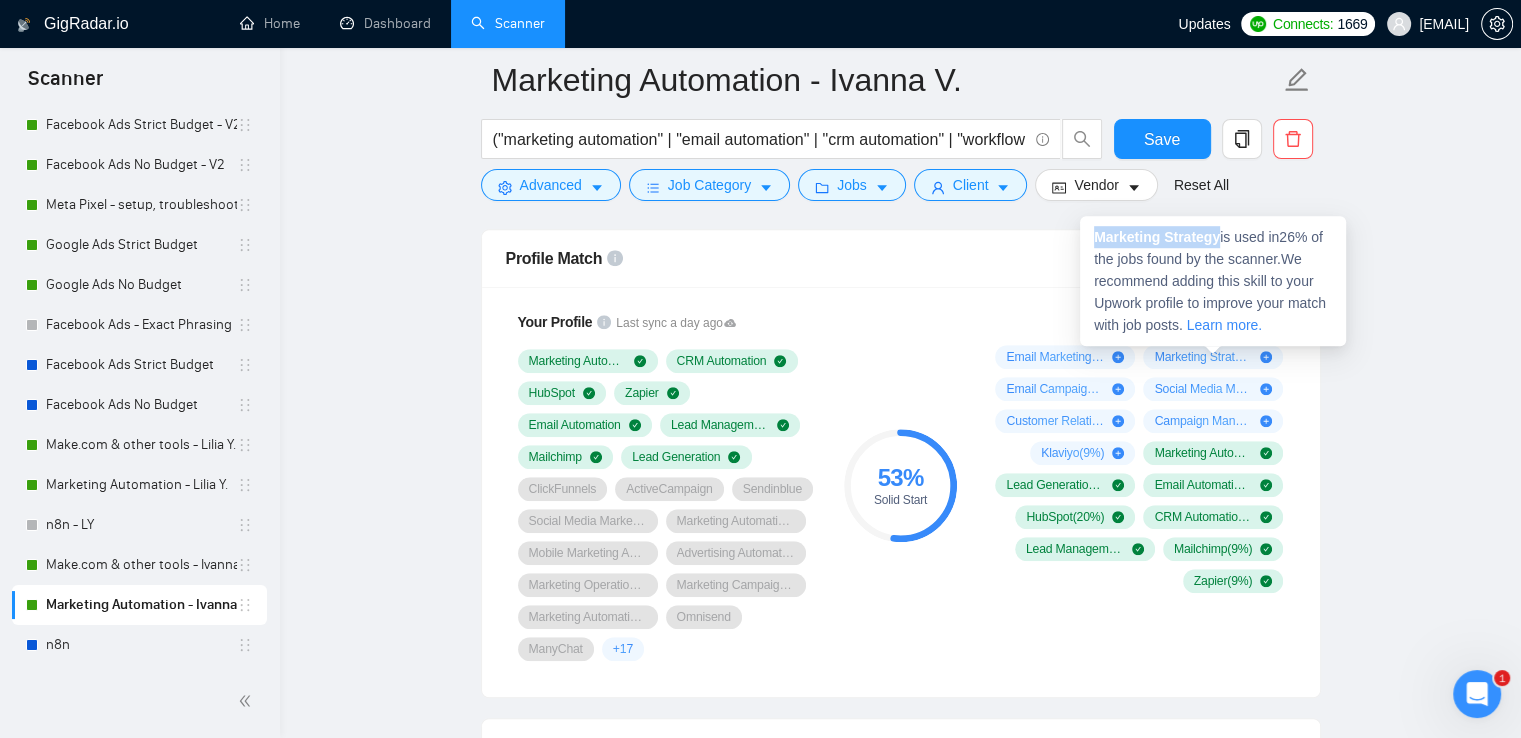 drag, startPoint x: 1097, startPoint y: 237, endPoint x: 1220, endPoint y: 241, distance: 123.065025 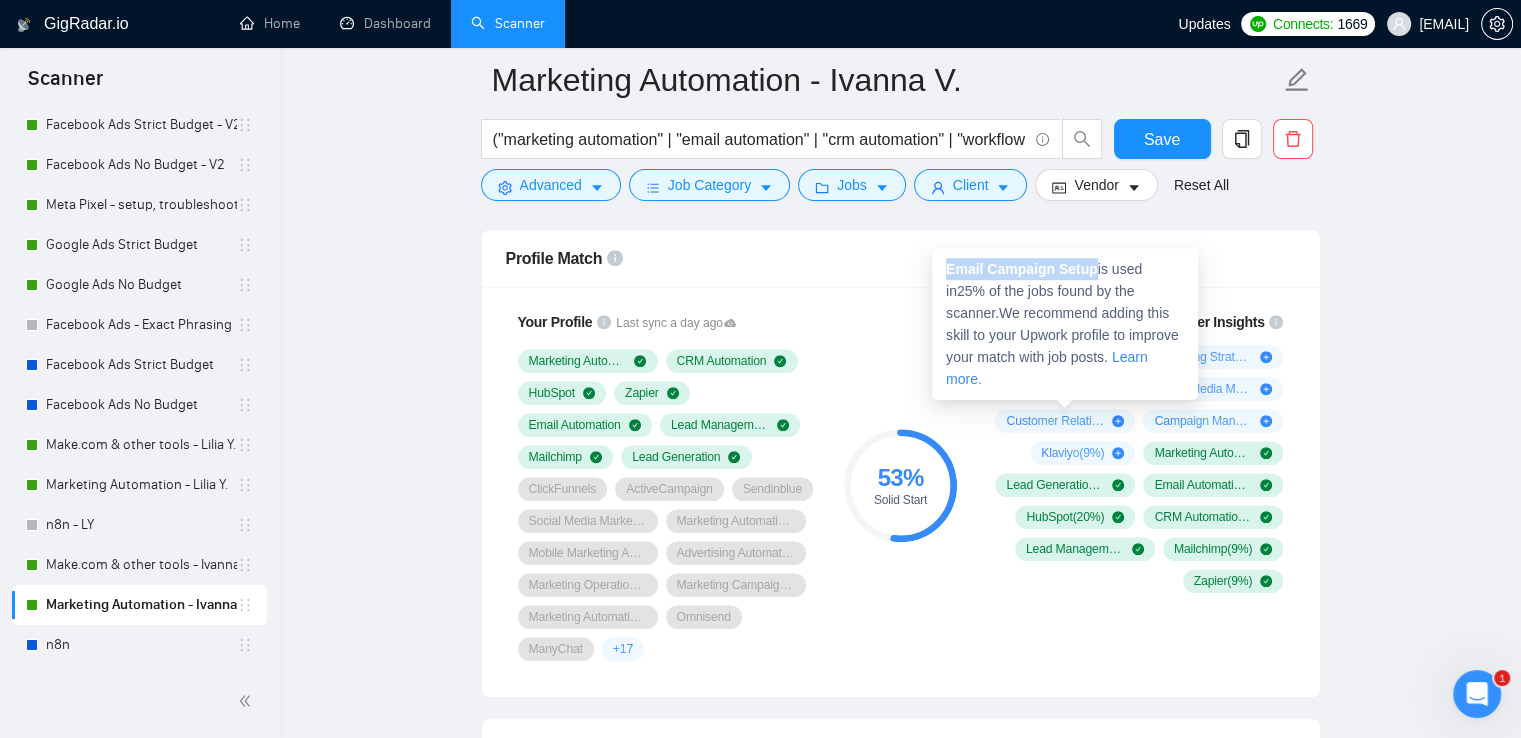 drag, startPoint x: 946, startPoint y: 271, endPoint x: 1094, endPoint y: 274, distance: 148.0304 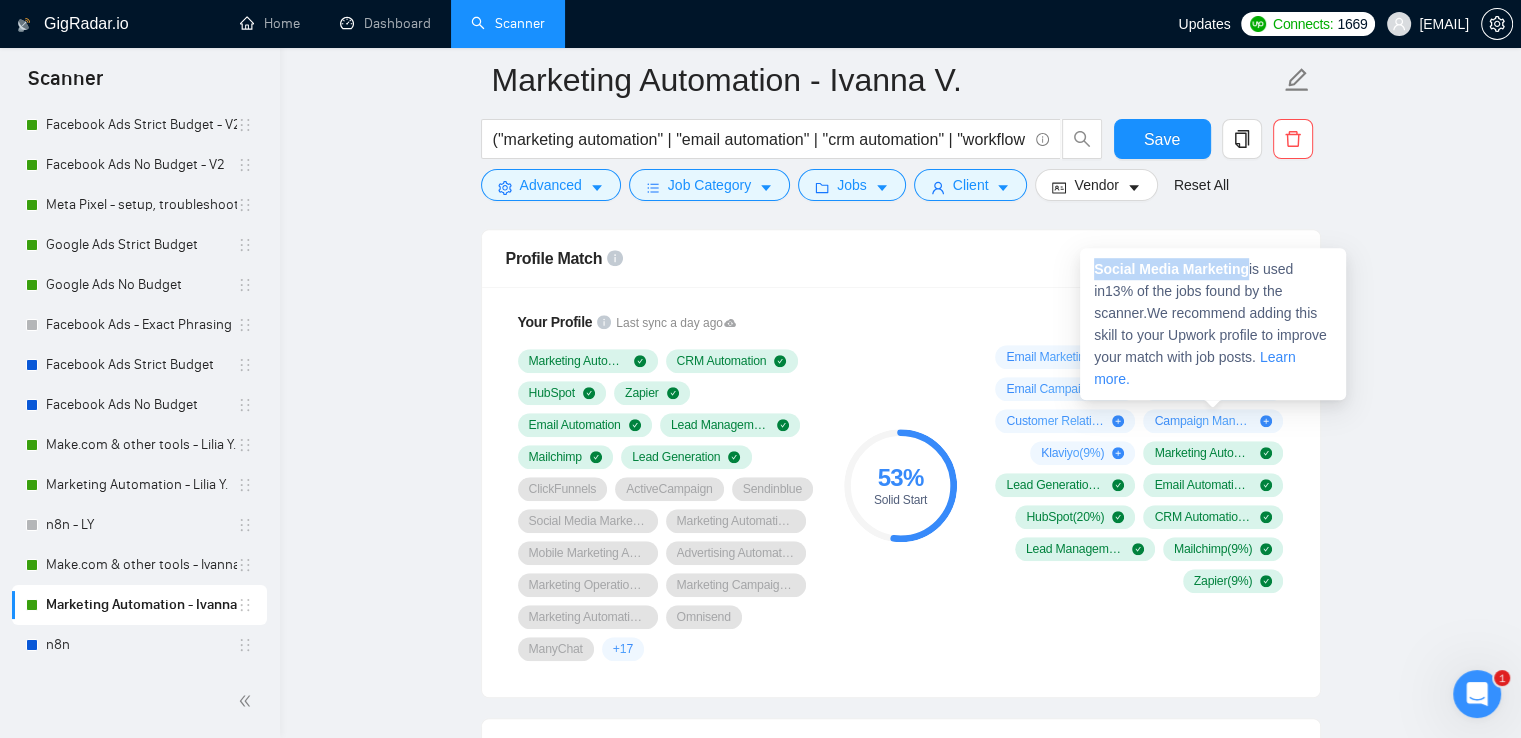 drag, startPoint x: 1095, startPoint y: 270, endPoint x: 1248, endPoint y: 265, distance: 153.08168 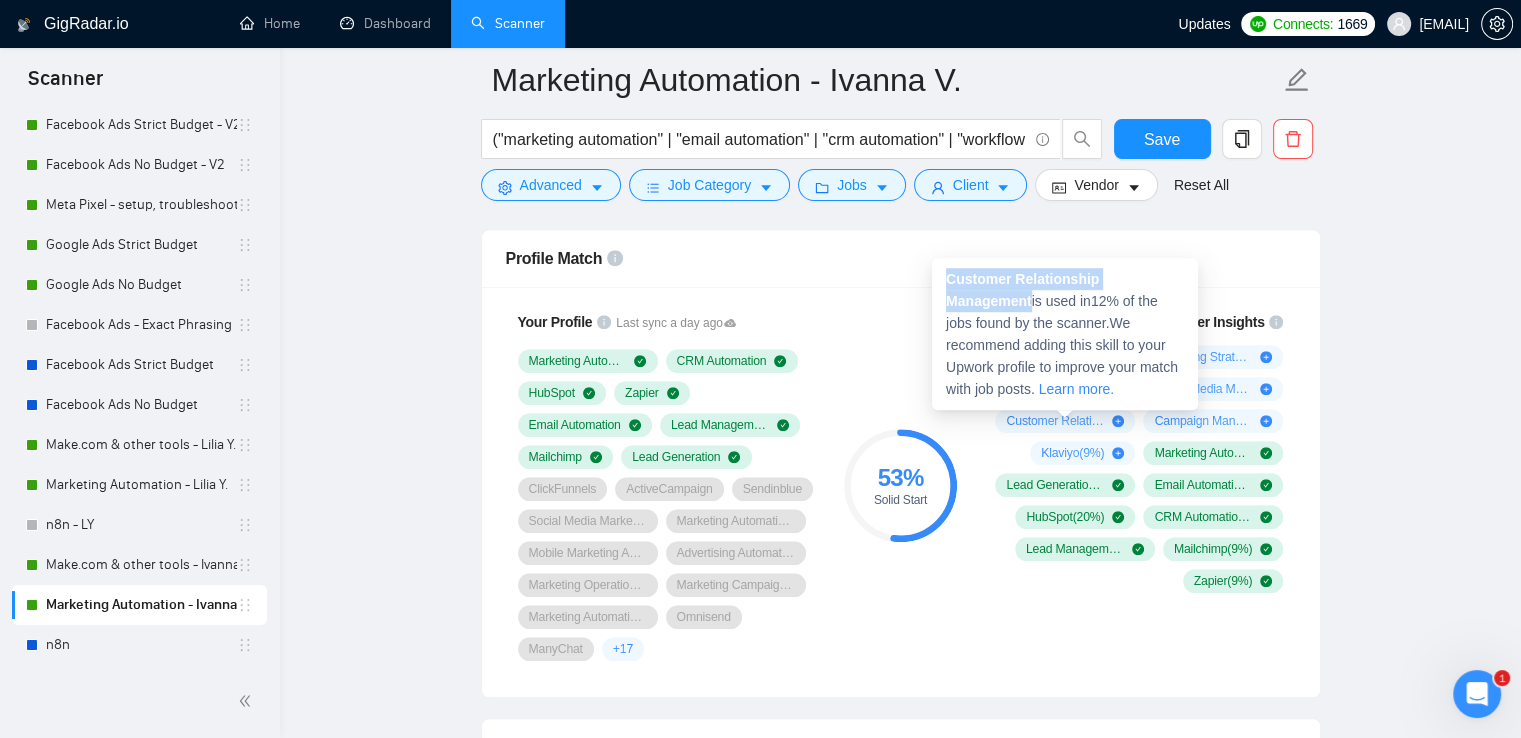 drag, startPoint x: 948, startPoint y: 281, endPoint x: 1032, endPoint y: 298, distance: 85.70297 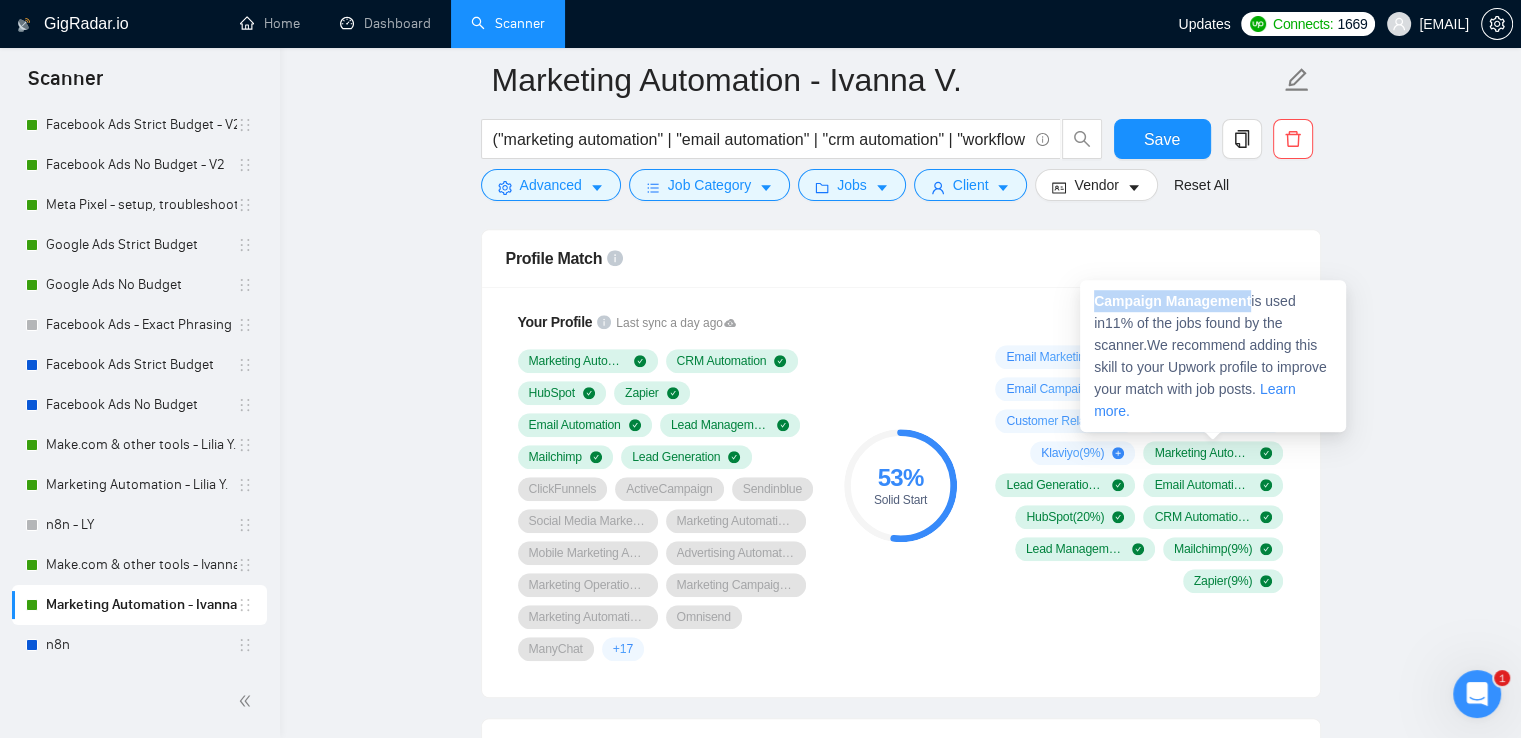 drag, startPoint x: 1096, startPoint y: 301, endPoint x: 1252, endPoint y: 305, distance: 156.05127 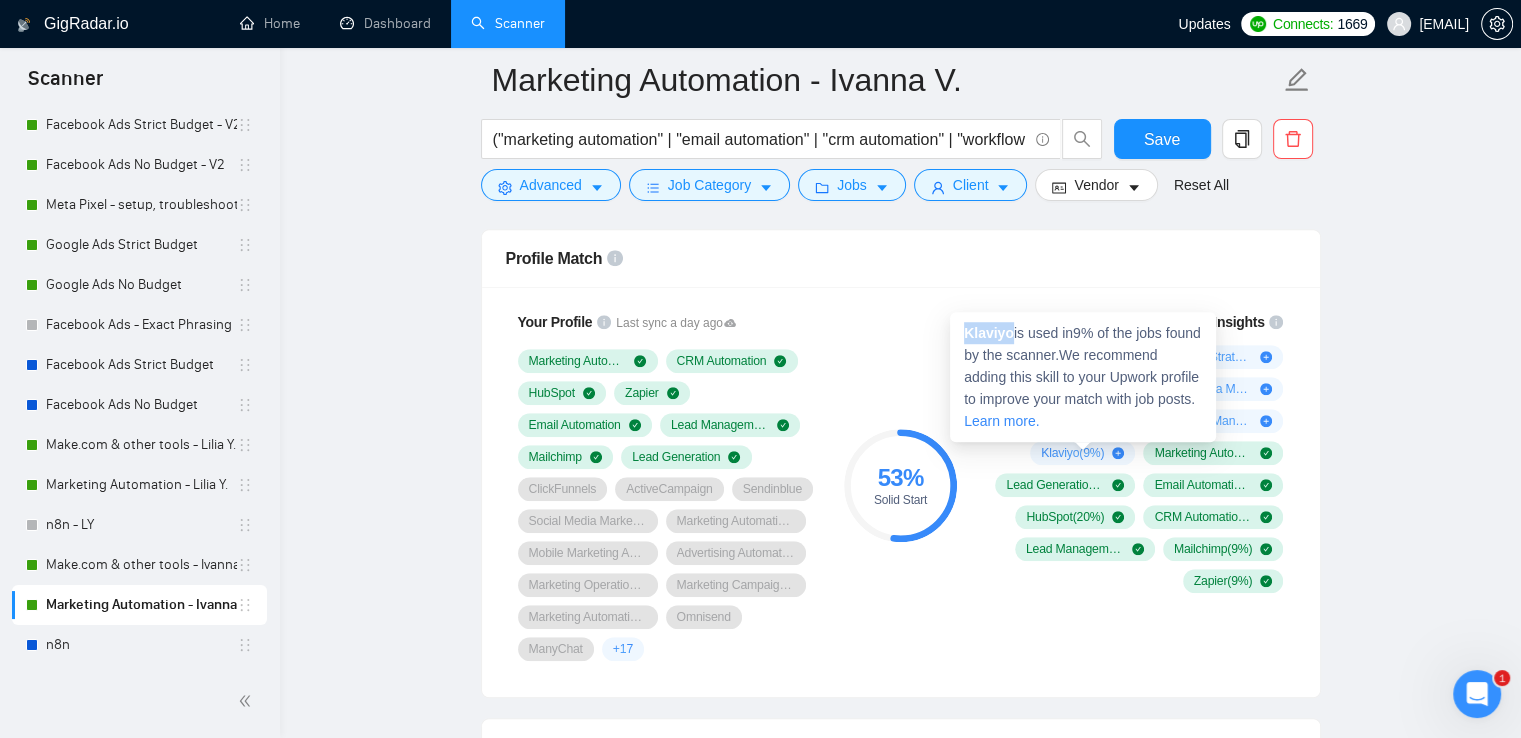 drag, startPoint x: 962, startPoint y: 335, endPoint x: 1011, endPoint y: 337, distance: 49.0408 